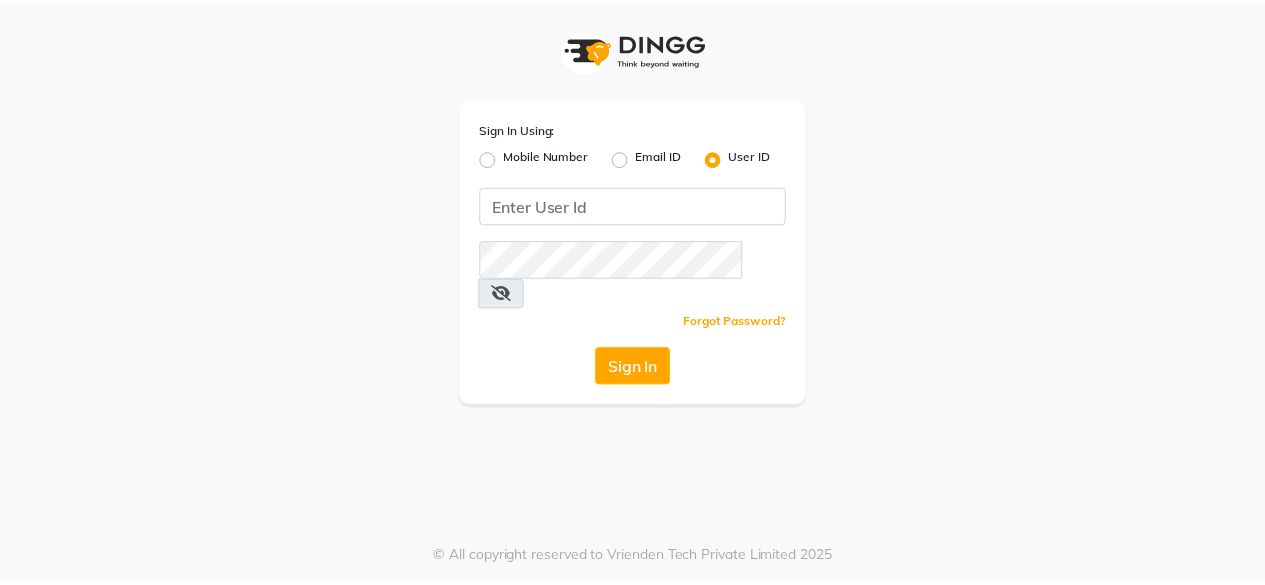 scroll, scrollTop: 0, scrollLeft: 0, axis: both 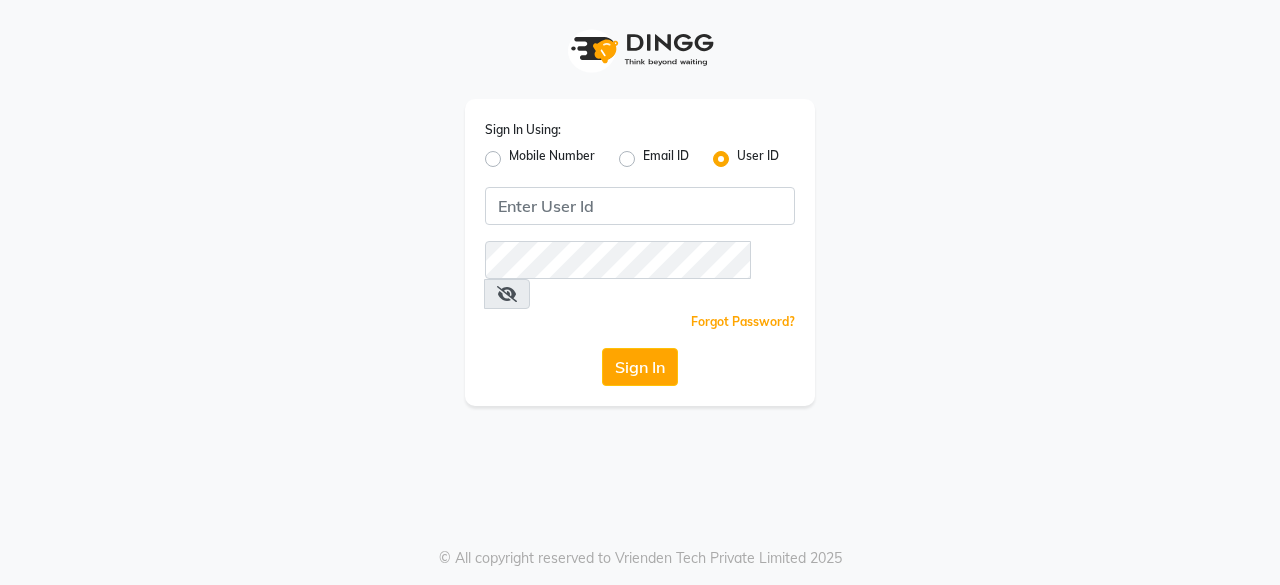 click on "Sign In Using: Mobile Number Email ID User ID  Remember me Forgot Password?  Sign In" 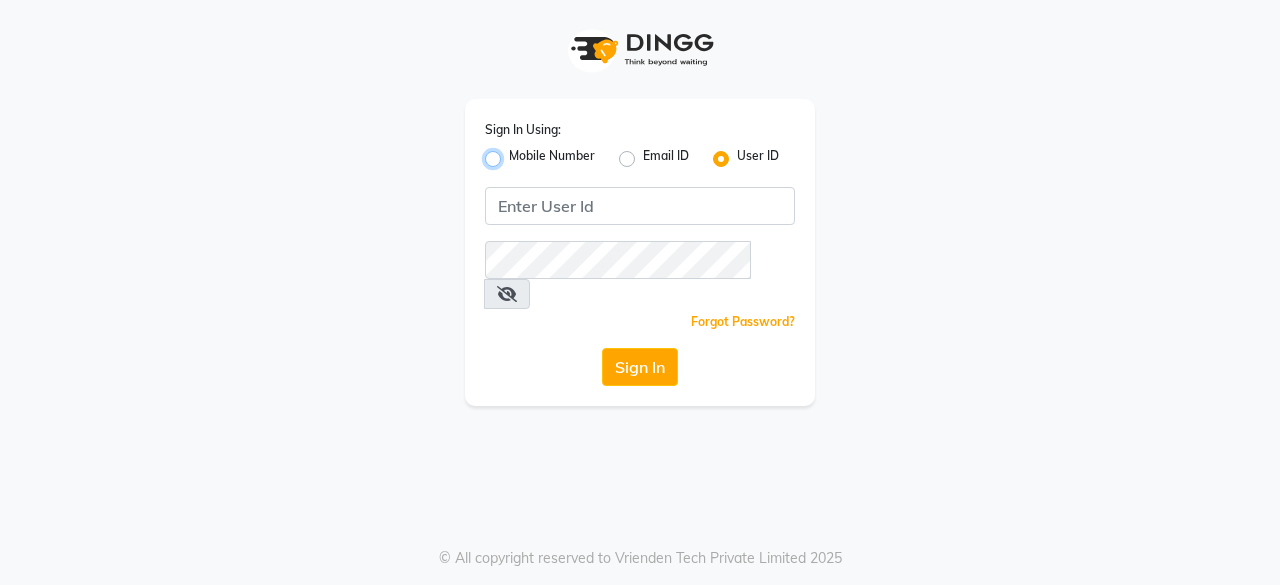 click on "Mobile Number" at bounding box center [515, 153] 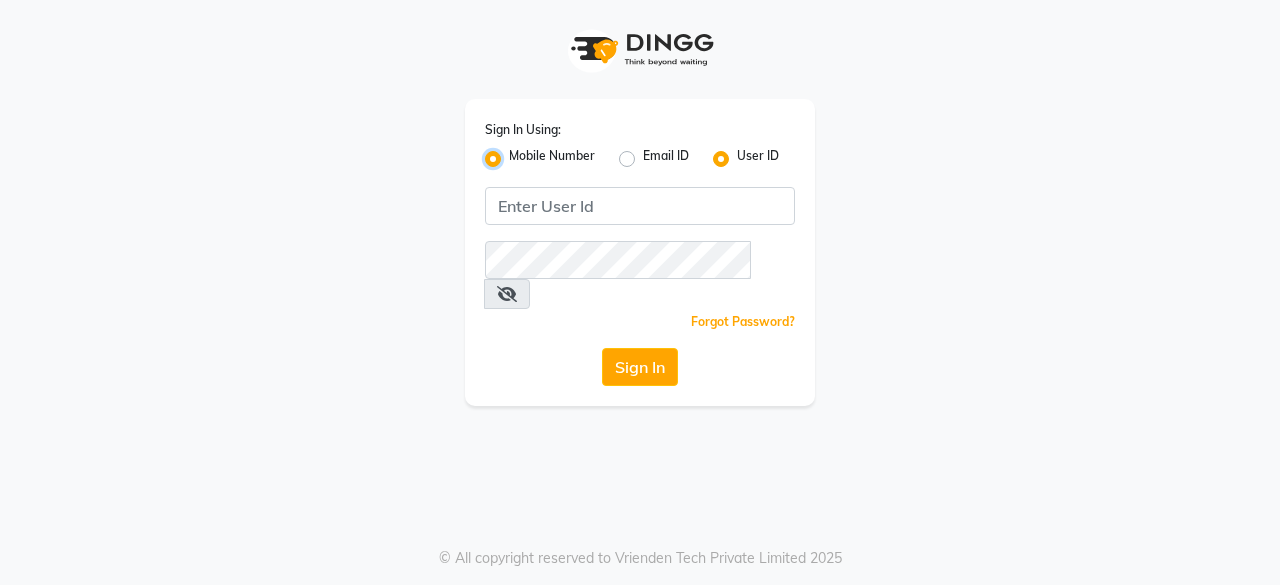 radio on "false" 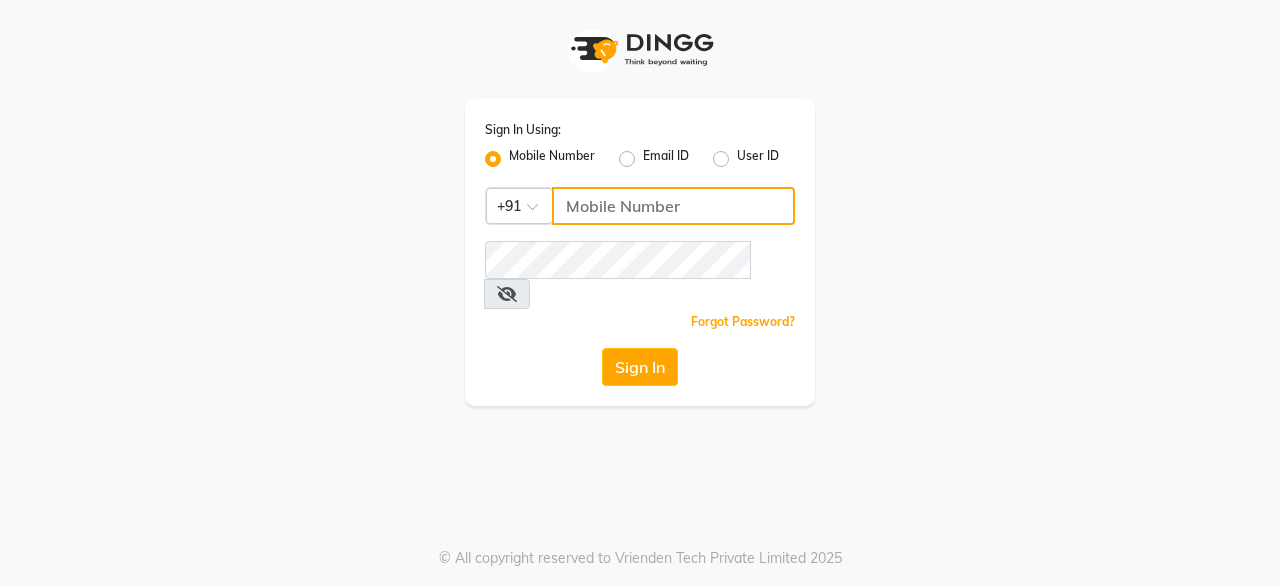click 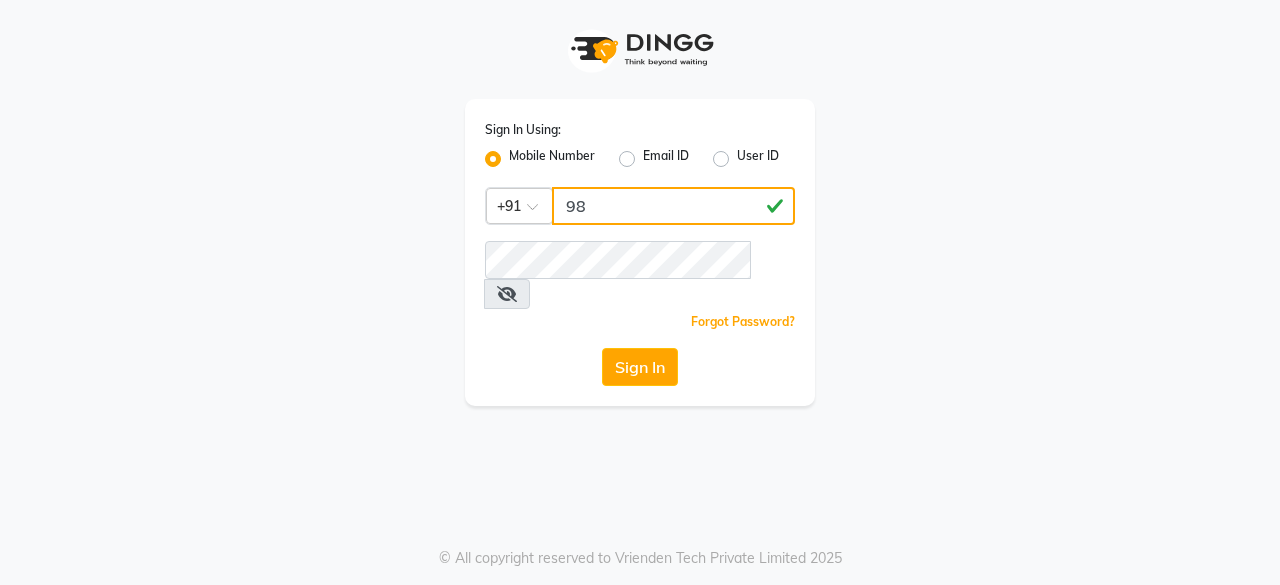 drag, startPoint x: 645, startPoint y: 205, endPoint x: 590, endPoint y: 203, distance: 55.03635 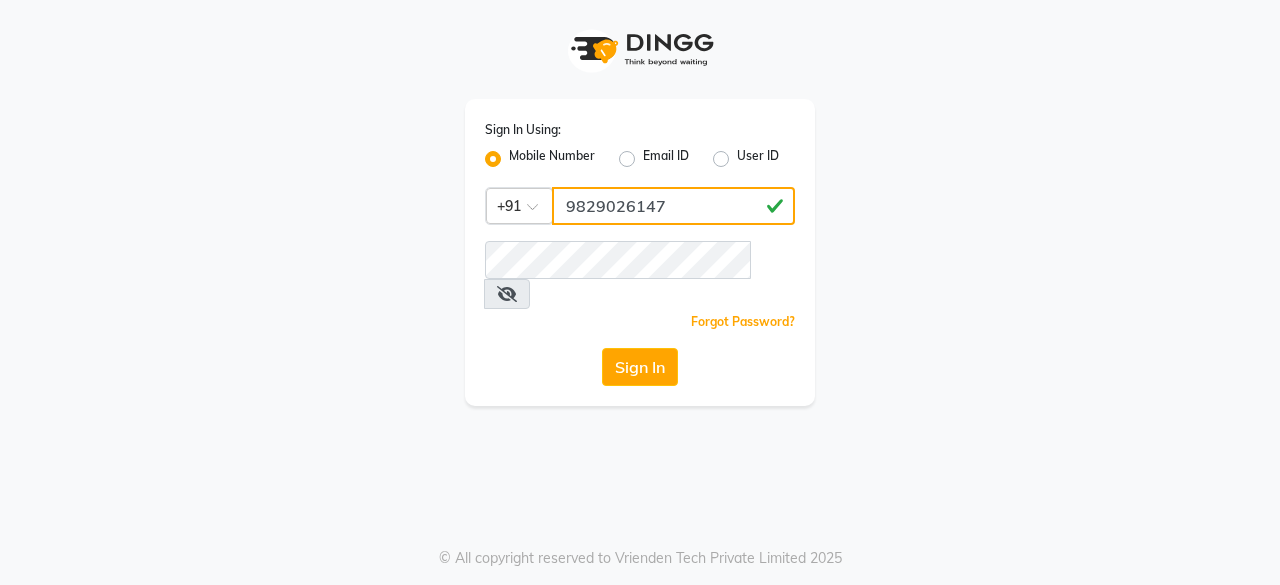 type on "9829026147" 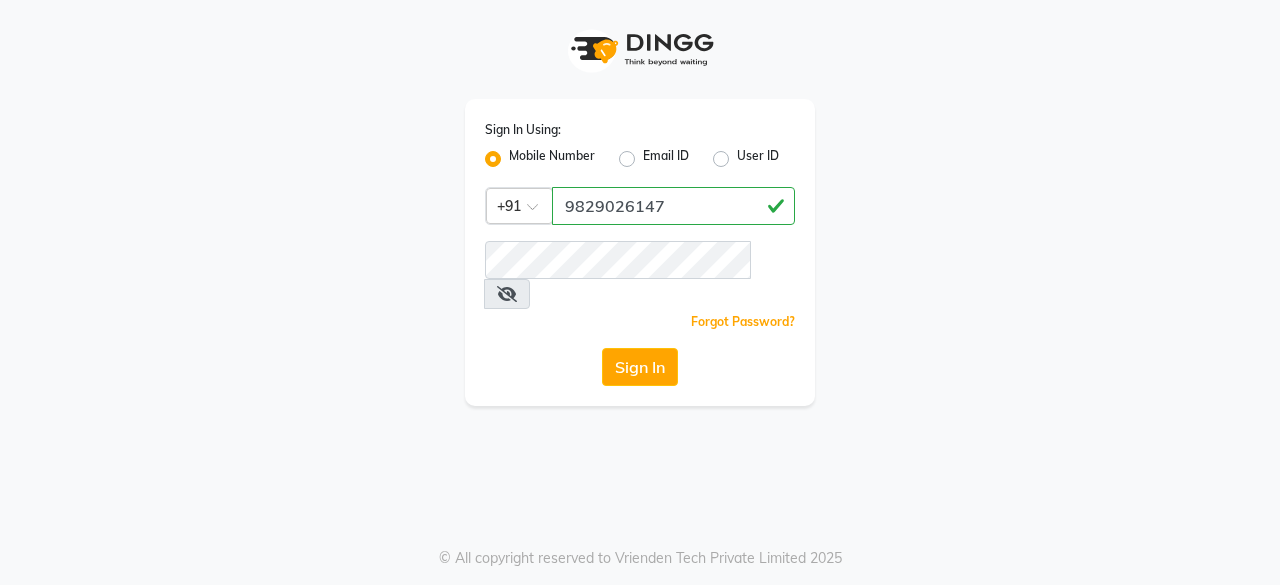 click on "Forgot Password?" 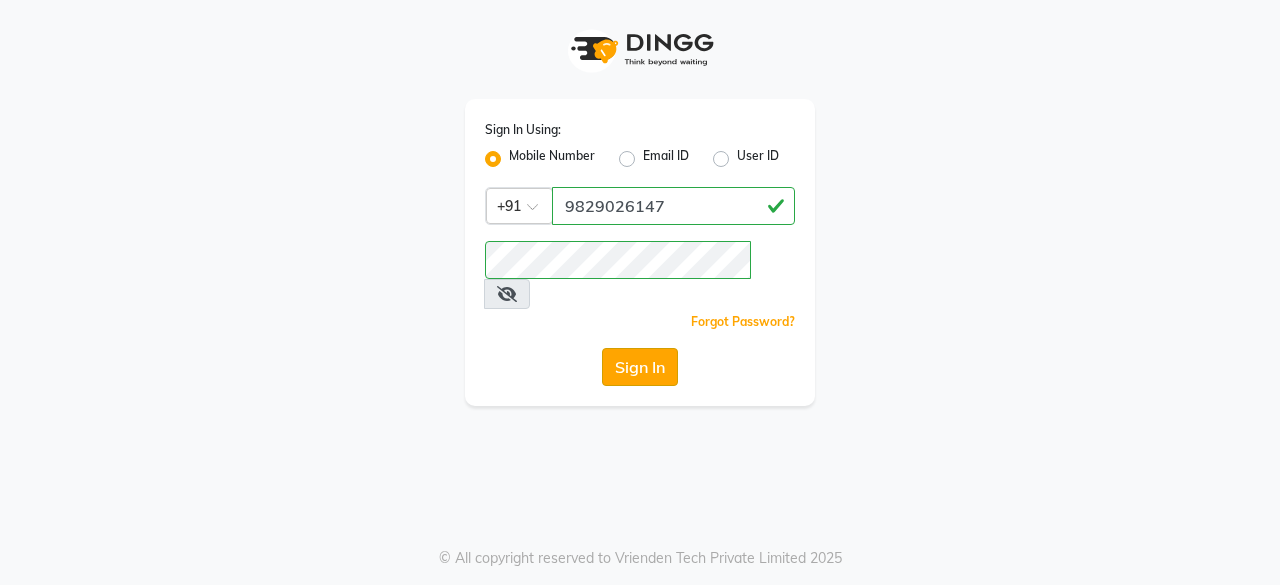 click on "Sign In" 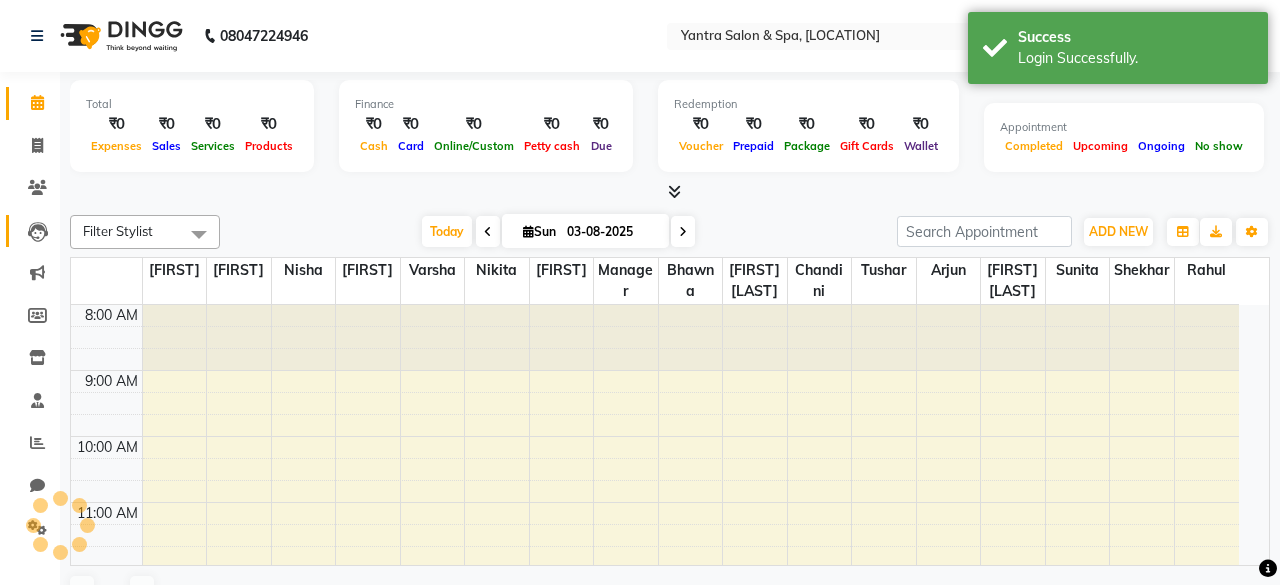 select on "en" 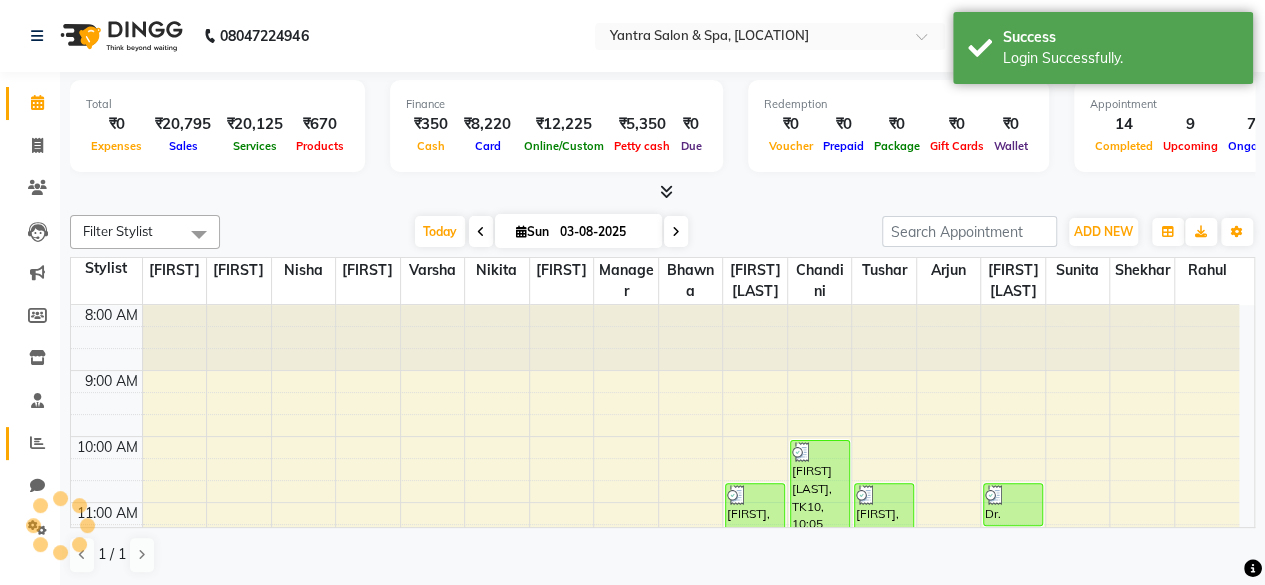 scroll, scrollTop: 0, scrollLeft: 0, axis: both 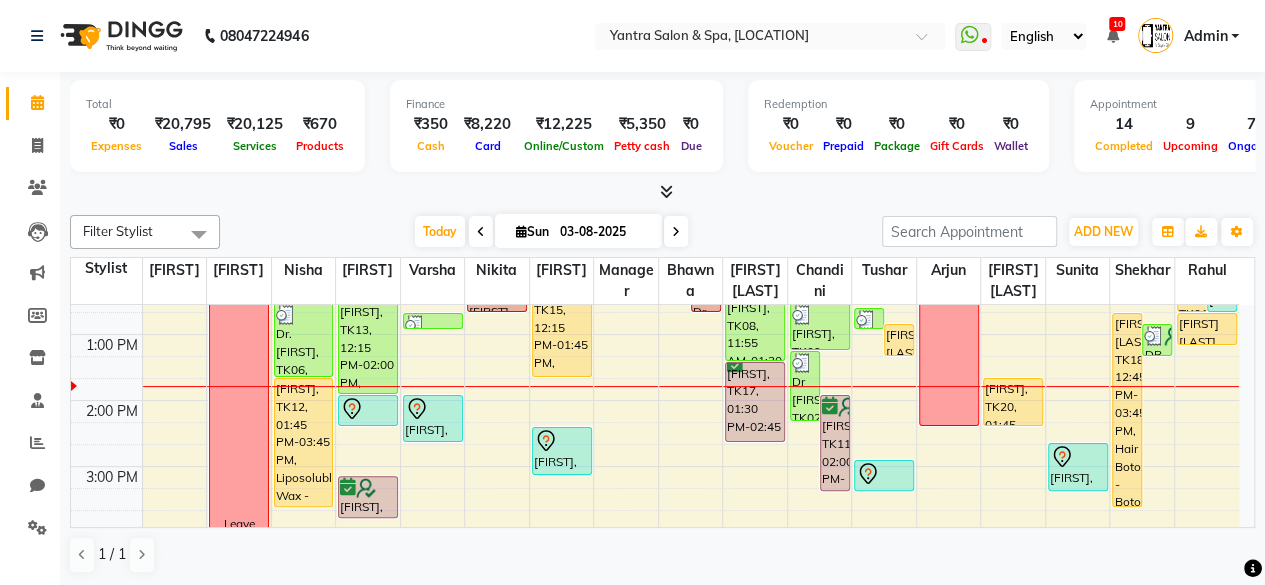 click on "[FIRST], TK11, 02:00 PM-03:30 PM, Hair color root touch,Pedicure - Luxury Bath Bomb" at bounding box center [835, 443] 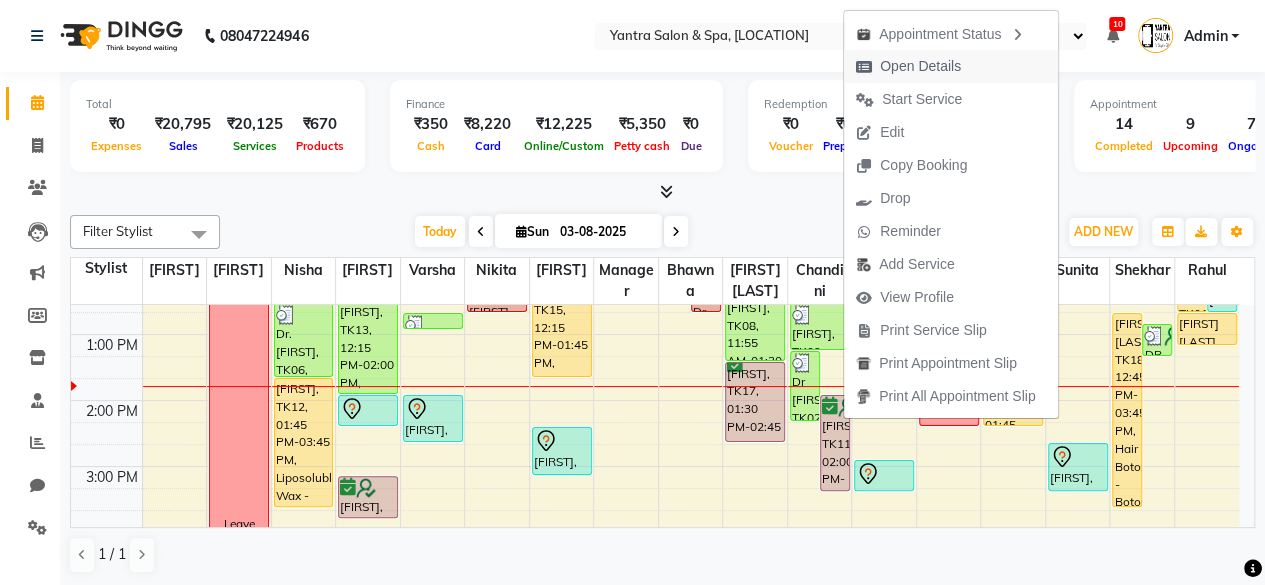 click on "Open Details" at bounding box center (920, 66) 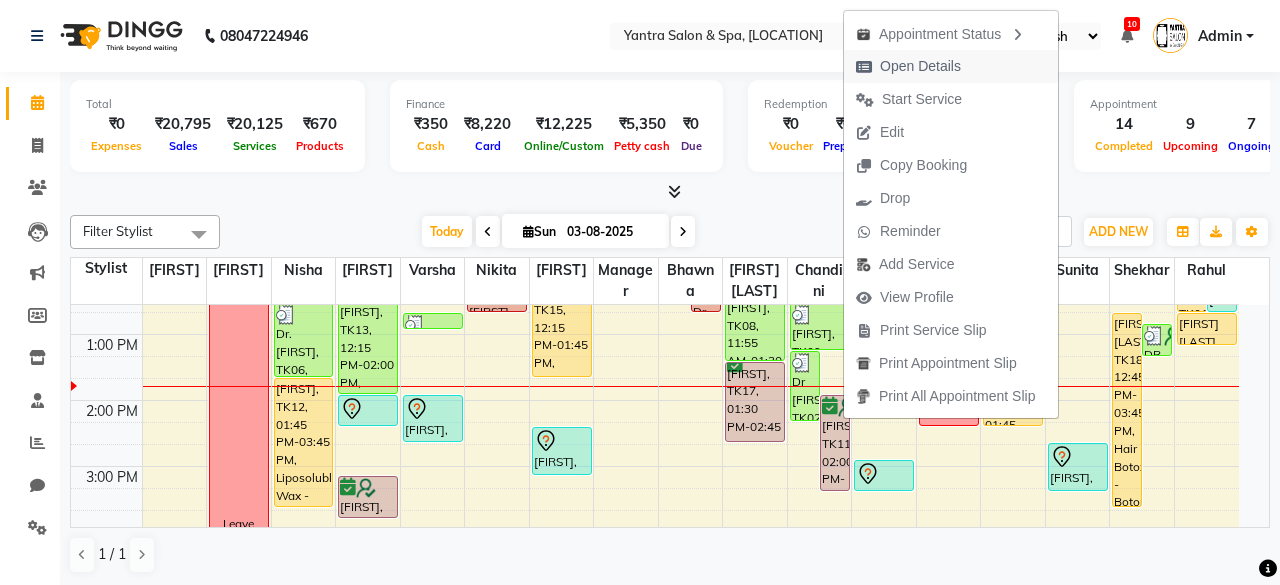 select on "6" 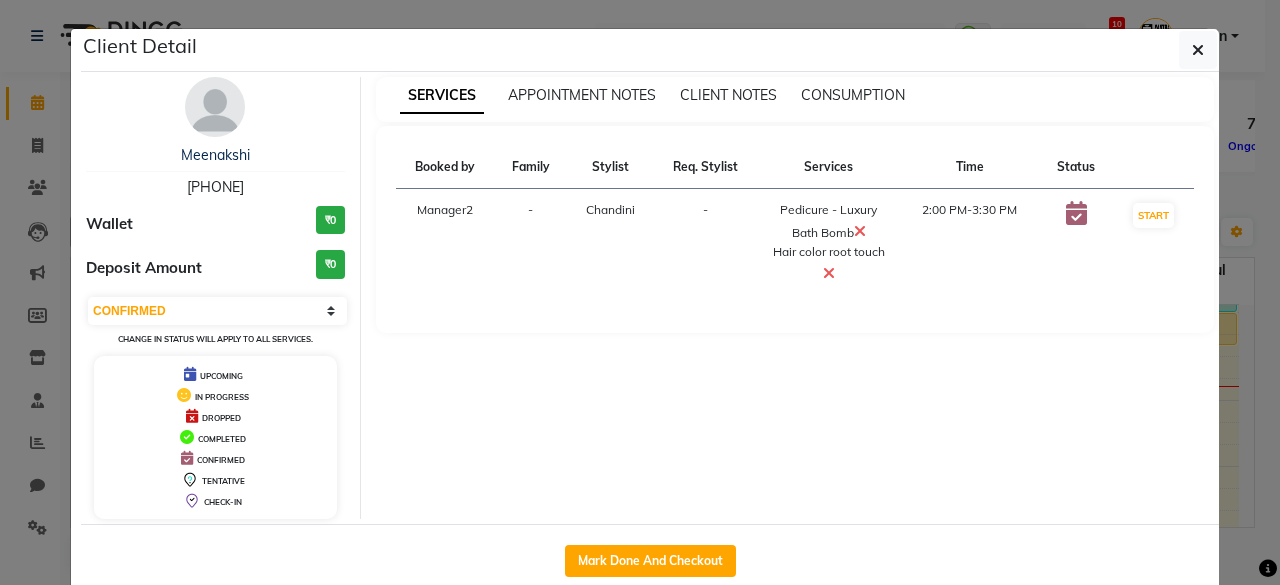 click on "[PHONE]" at bounding box center (215, 187) 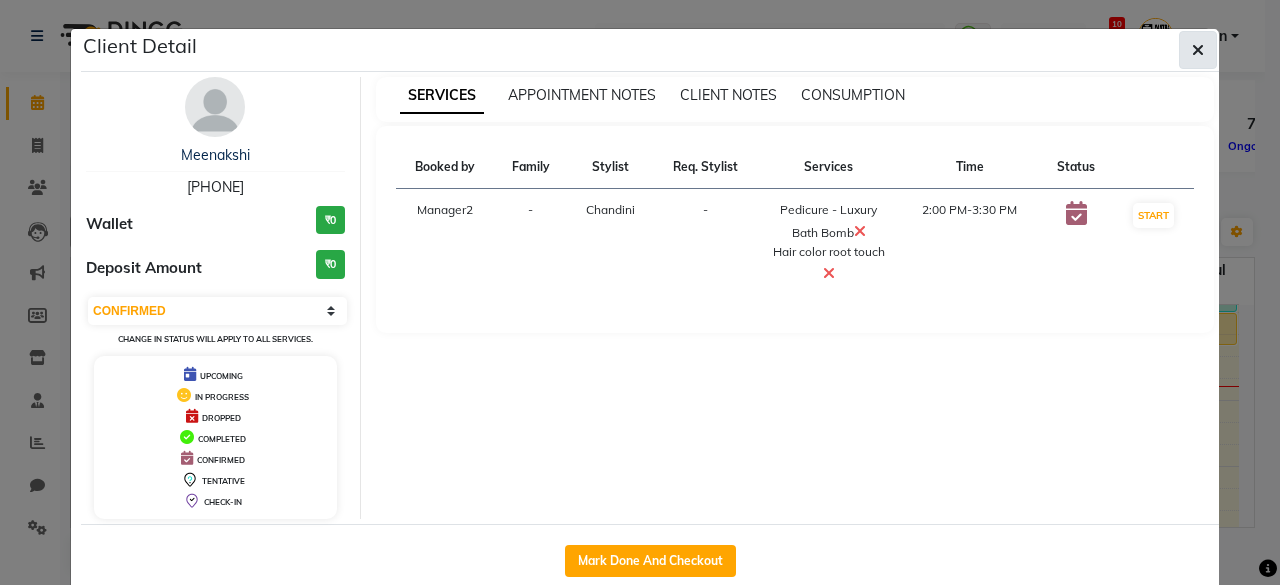 copy on "[PHONE]" 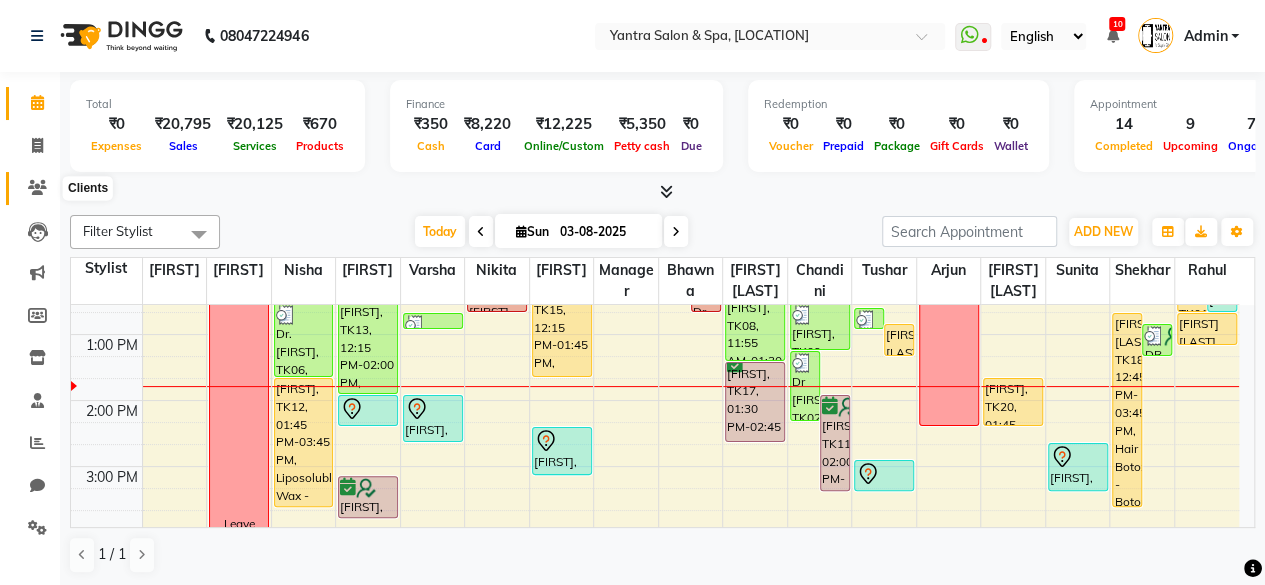 click 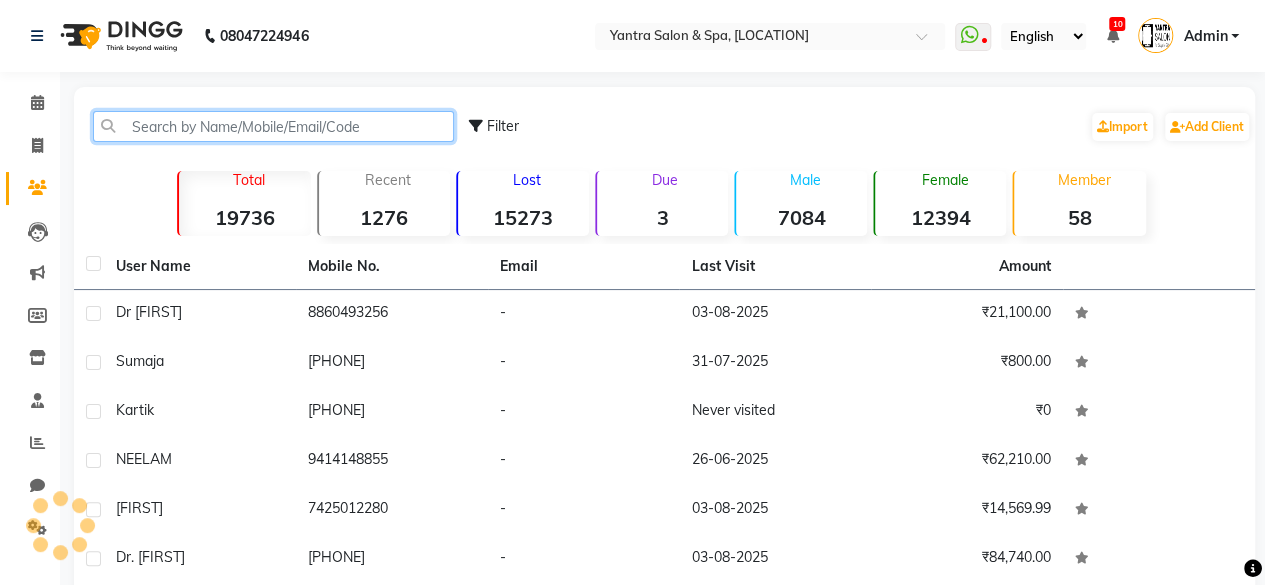 click 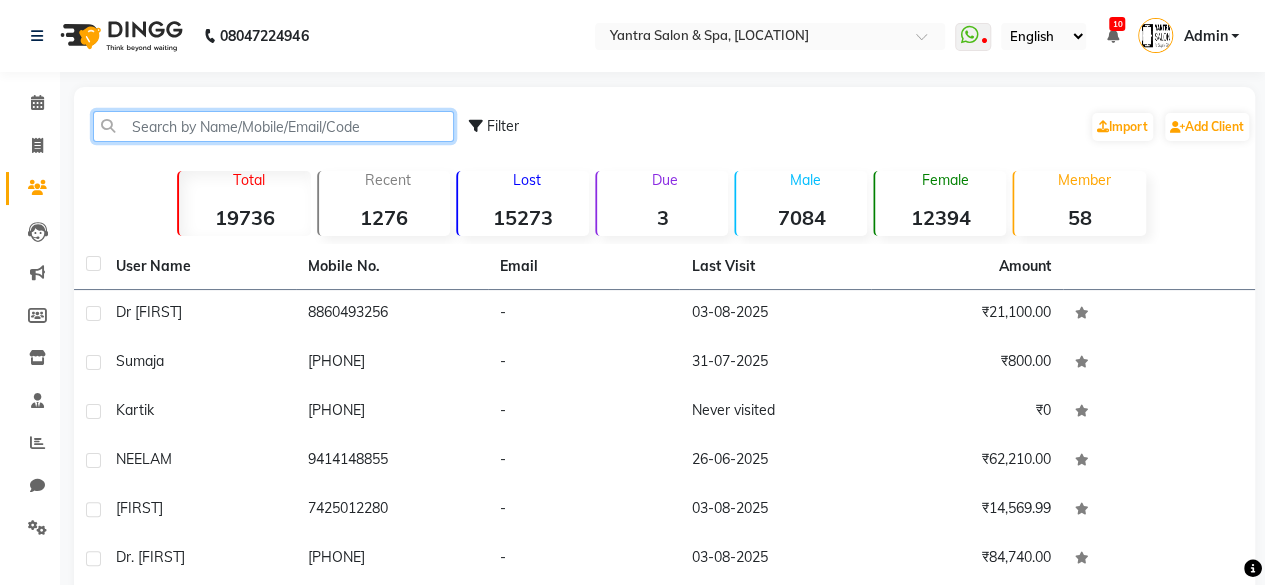 paste on "[PHONE]" 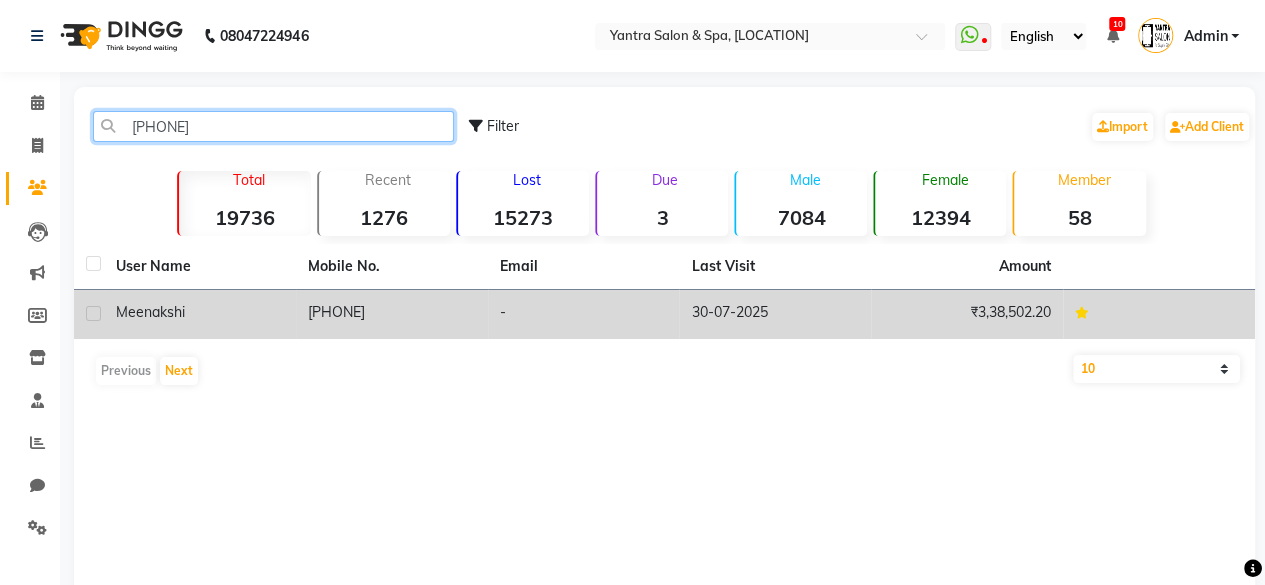 type on "[PHONE]" 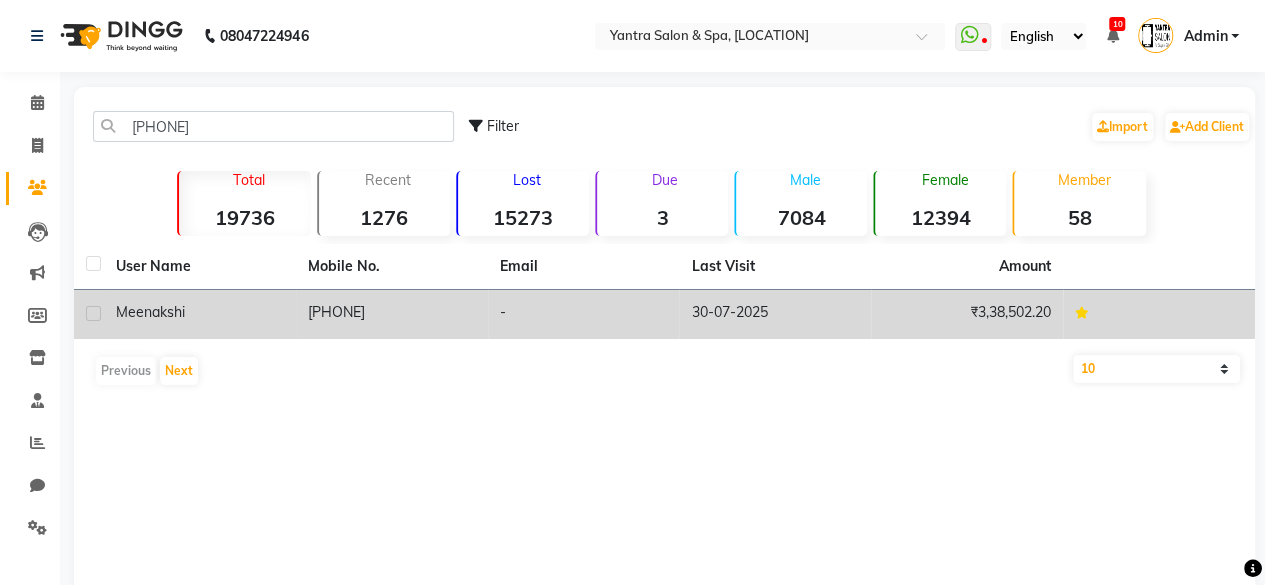 click on "Meenakshi" 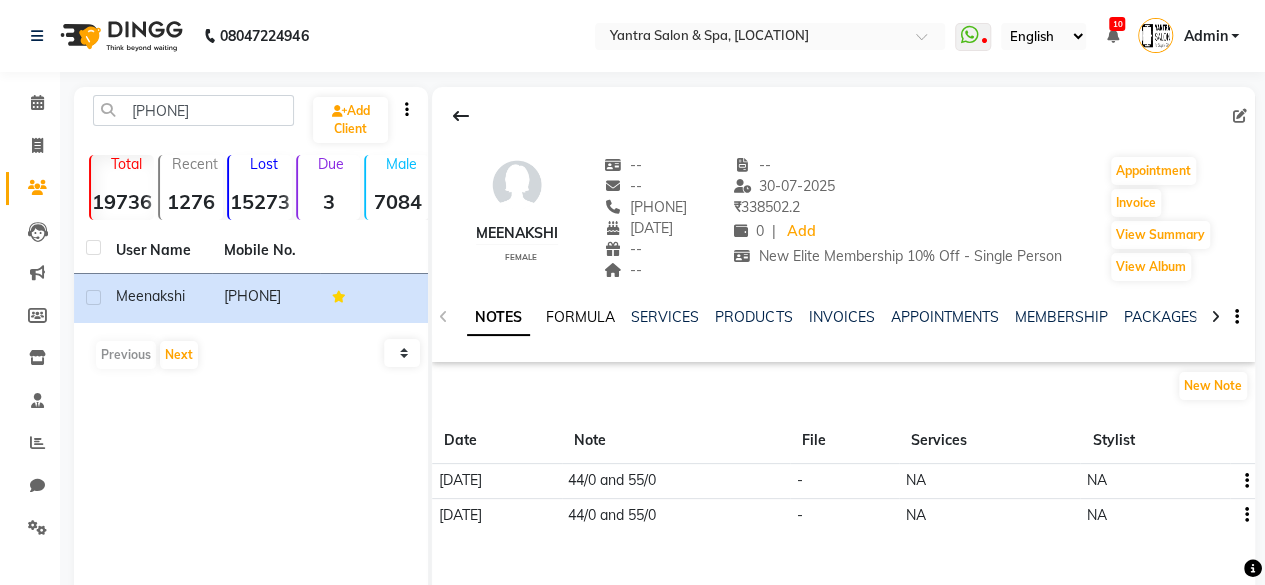 click on "FORMULA" 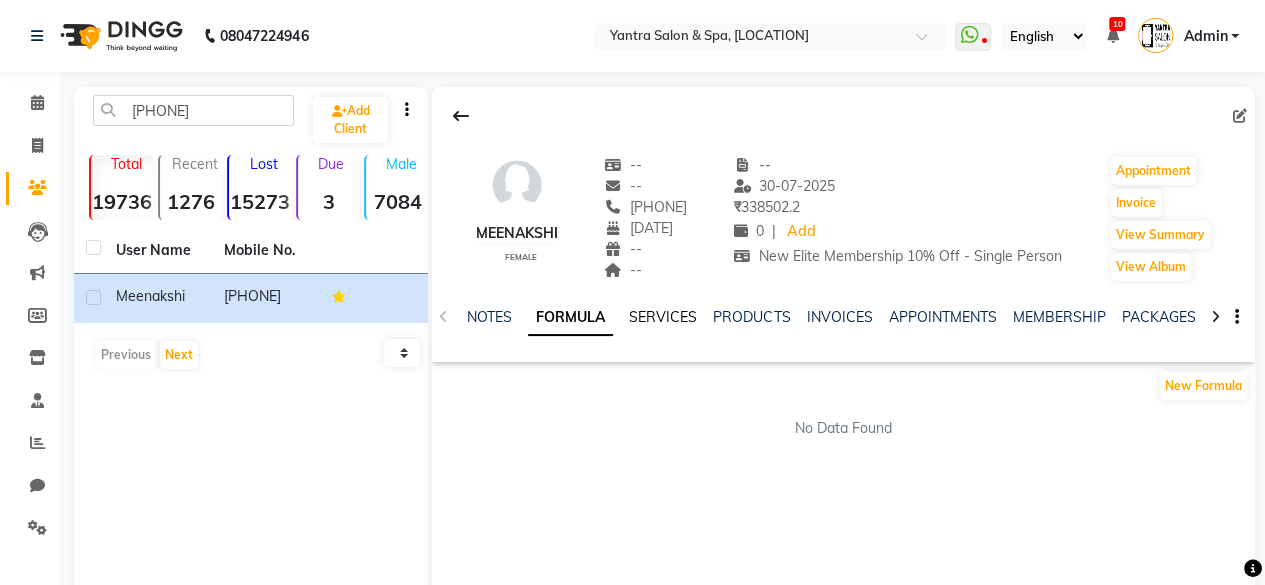 click on "SERVICES" 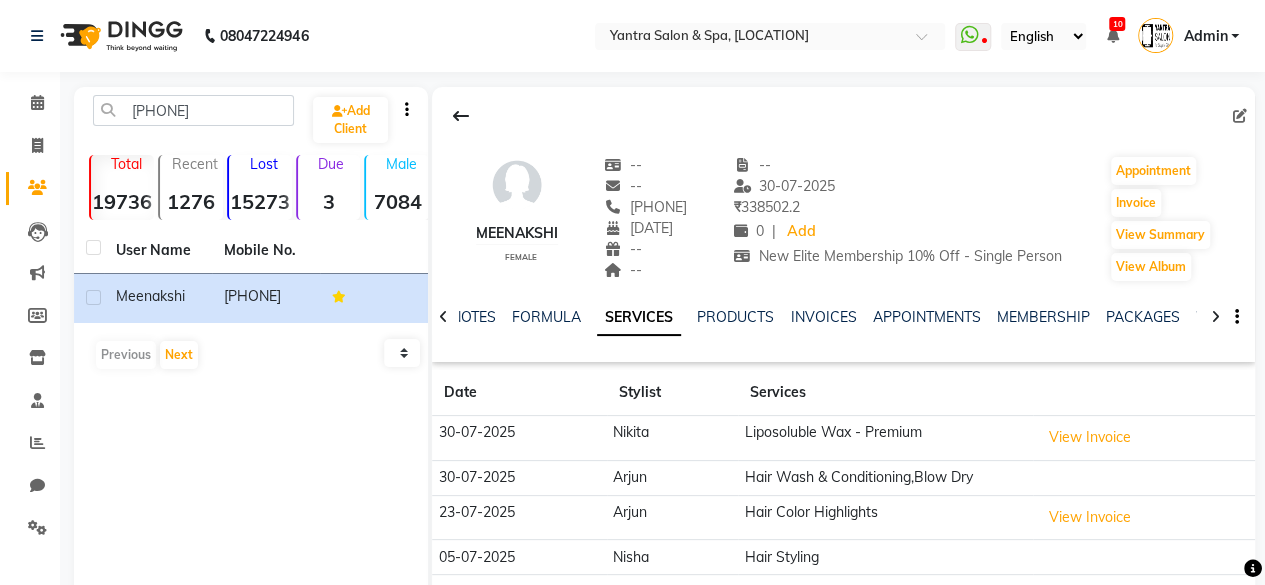 scroll, scrollTop: 100, scrollLeft: 0, axis: vertical 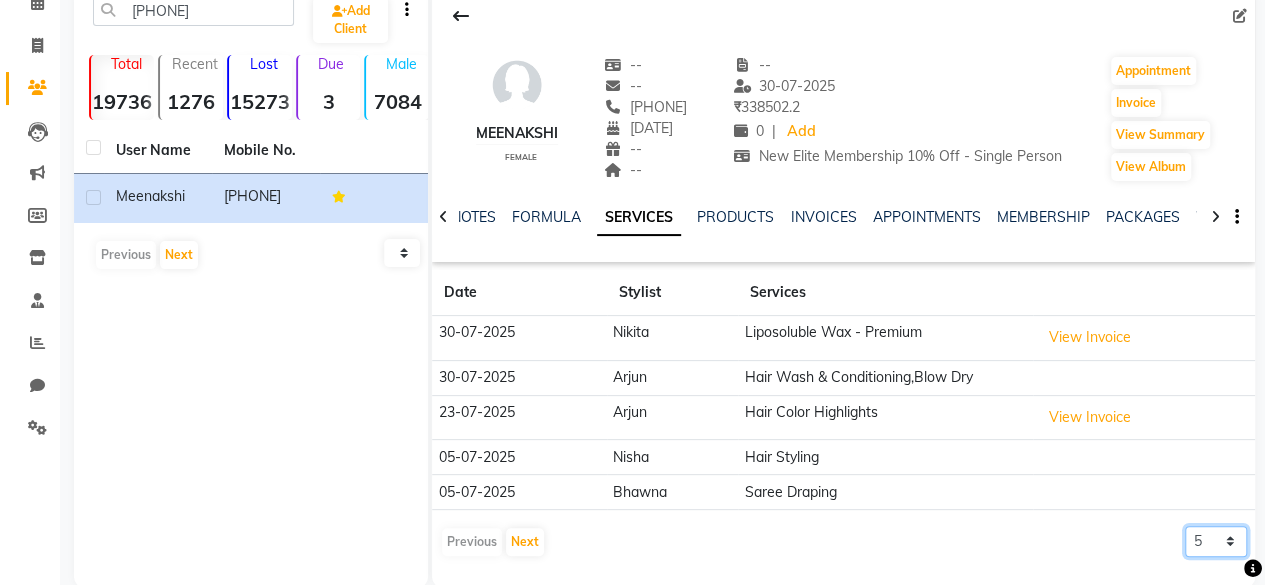 click on "5 10 50 100 500" 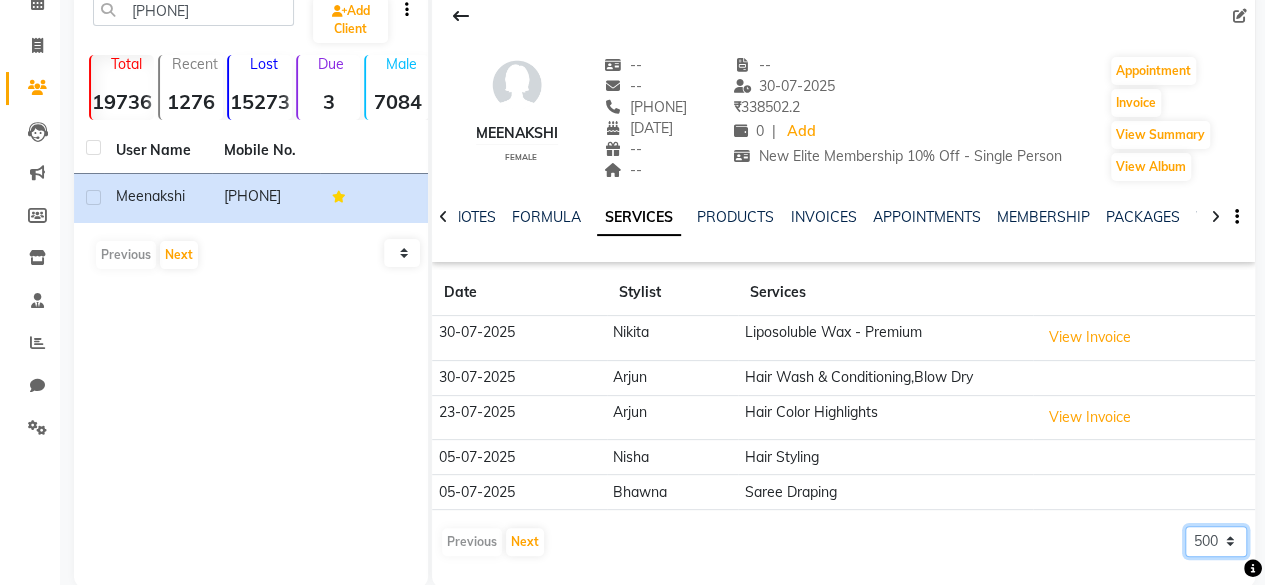 click on "5 10 50 100 500" 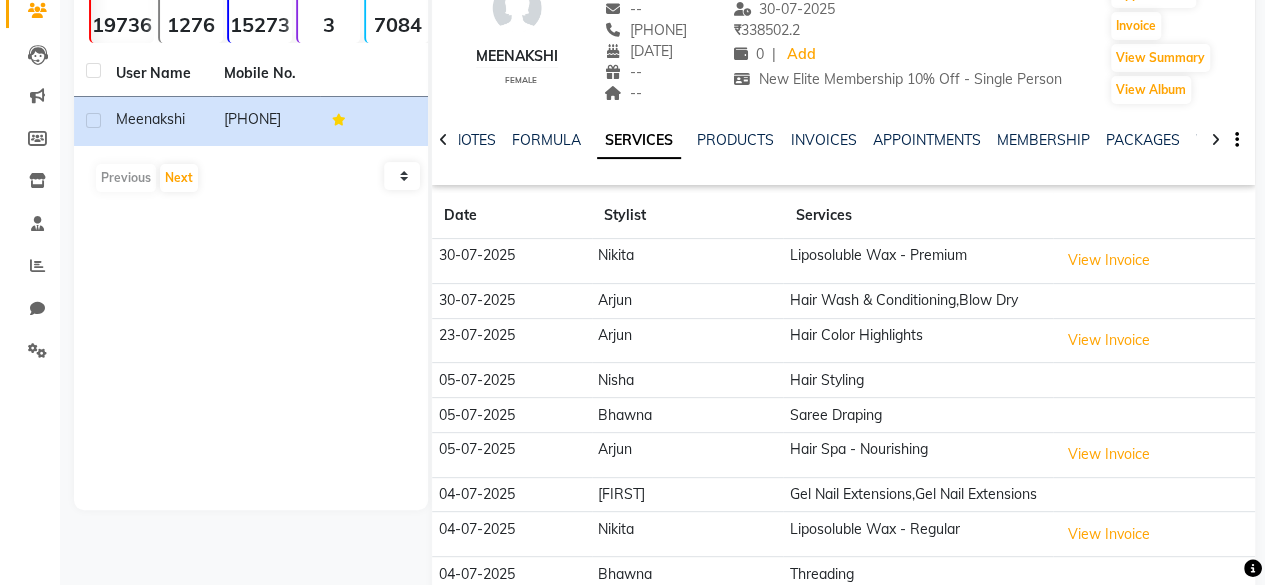 scroll, scrollTop: 0, scrollLeft: 0, axis: both 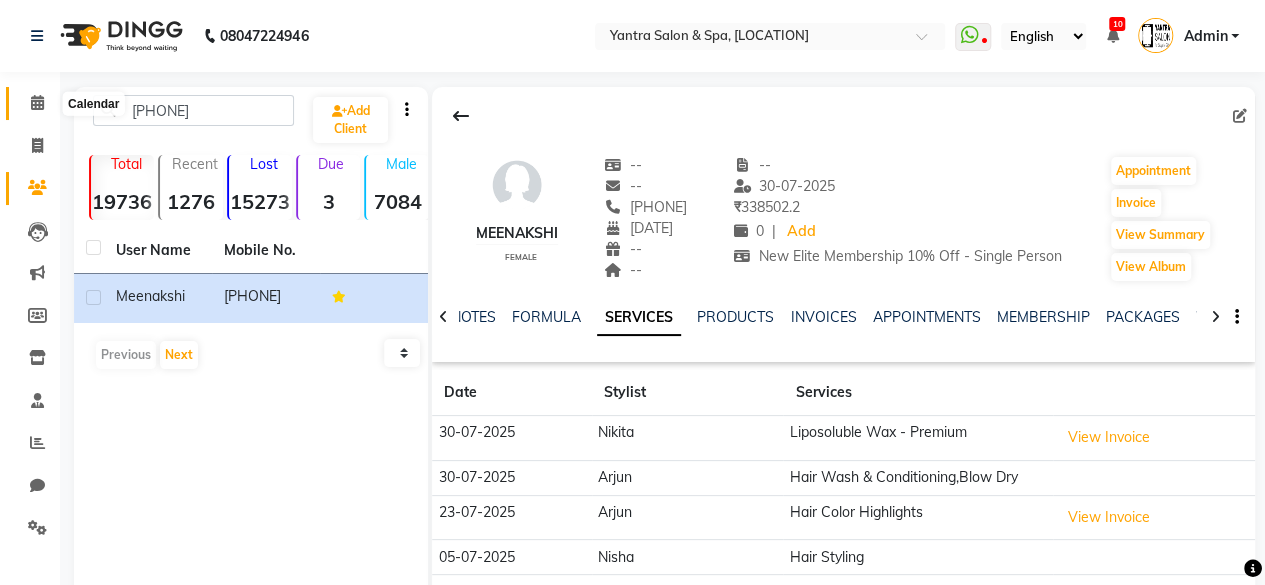 click 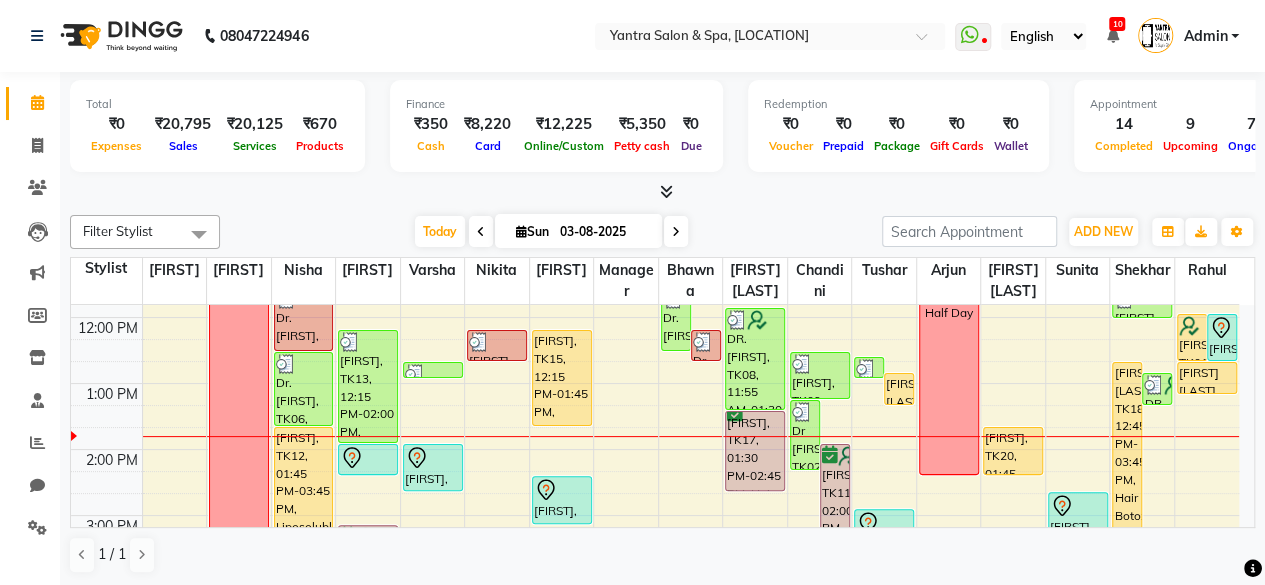 scroll, scrollTop: 351, scrollLeft: 0, axis: vertical 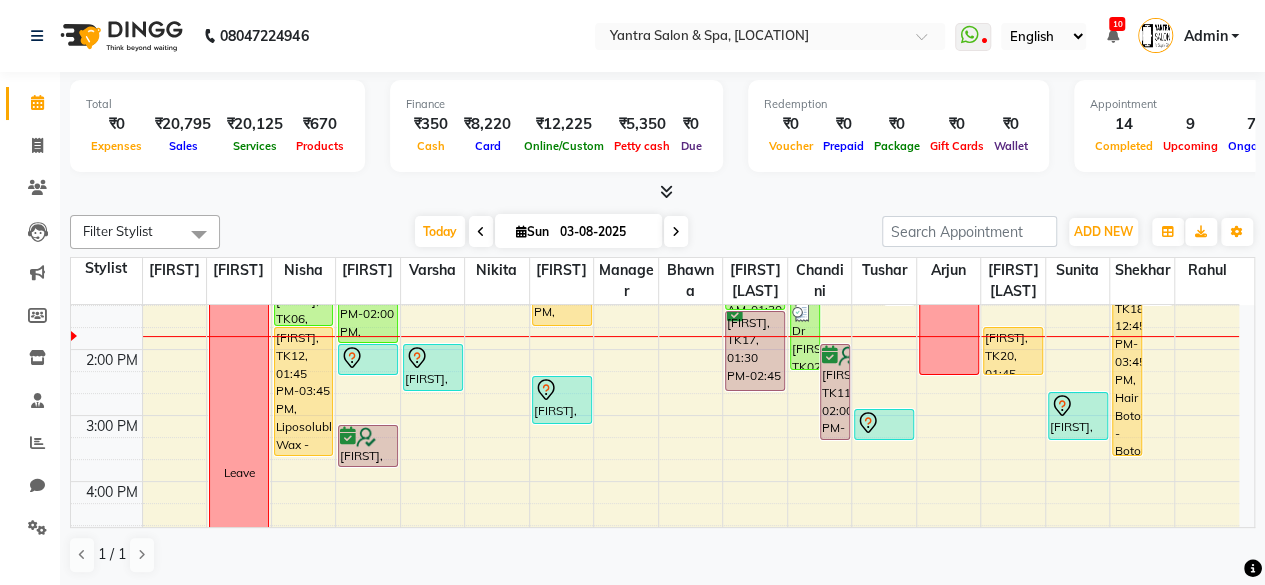 click at bounding box center (562, 390) 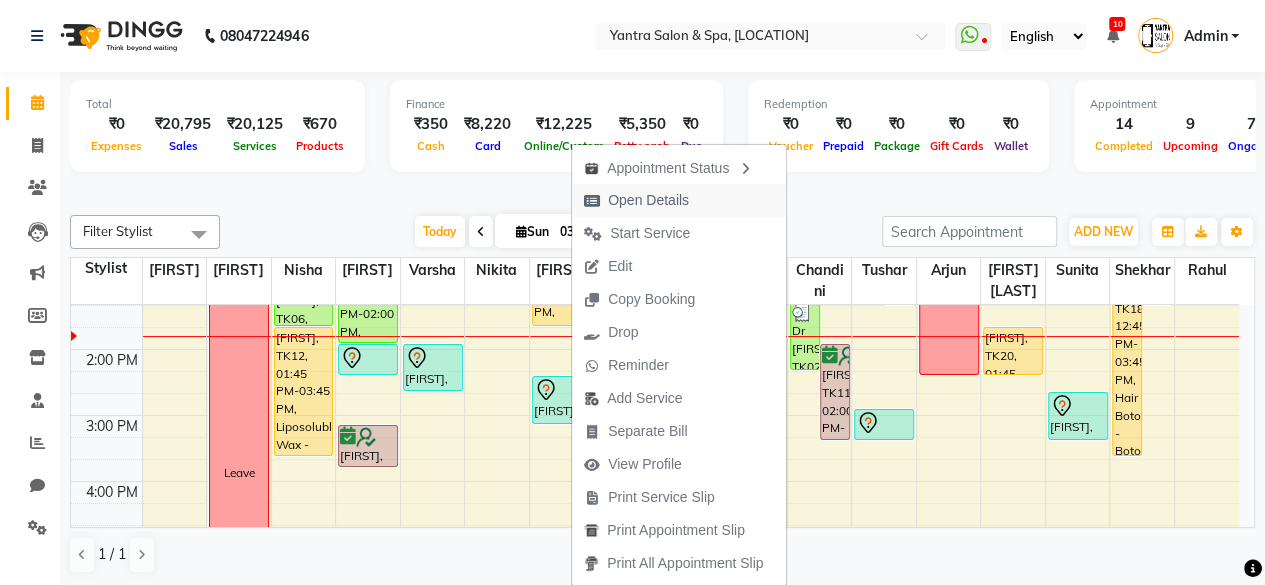 click on "Open Details" at bounding box center [648, 200] 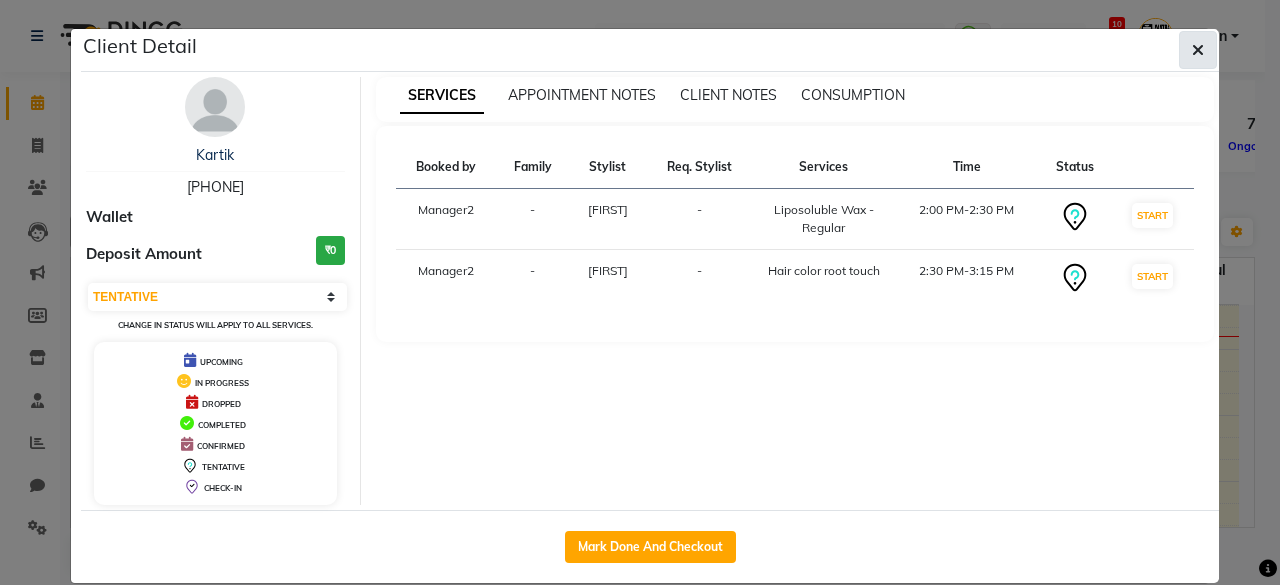 click 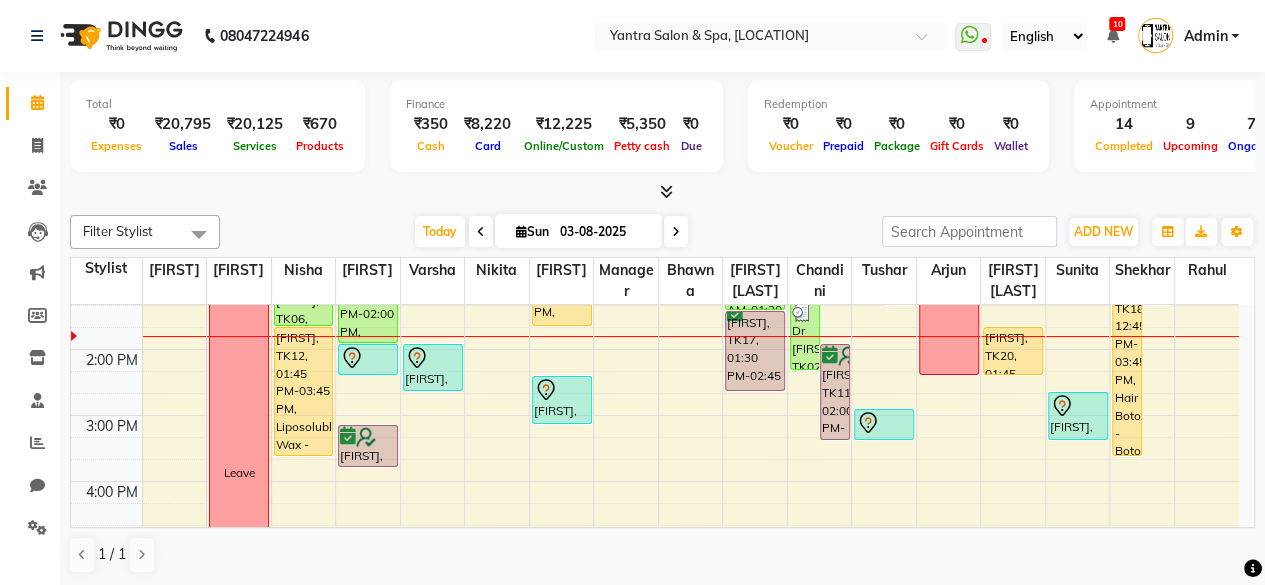 scroll, scrollTop: 251, scrollLeft: 0, axis: vertical 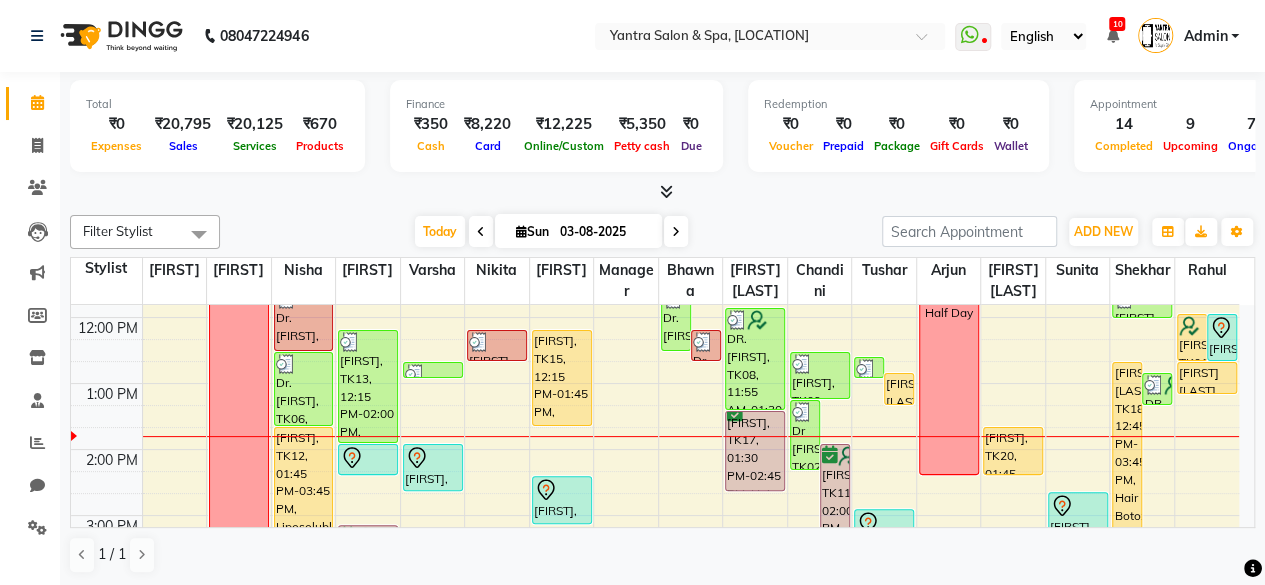 click on "[FIRST], TK15, 12:15 PM-01:45 PM, Liposoluble Wax - Regular,Facial - Furutsu Ash Pumpkin  (₹2500)" at bounding box center [562, 378] 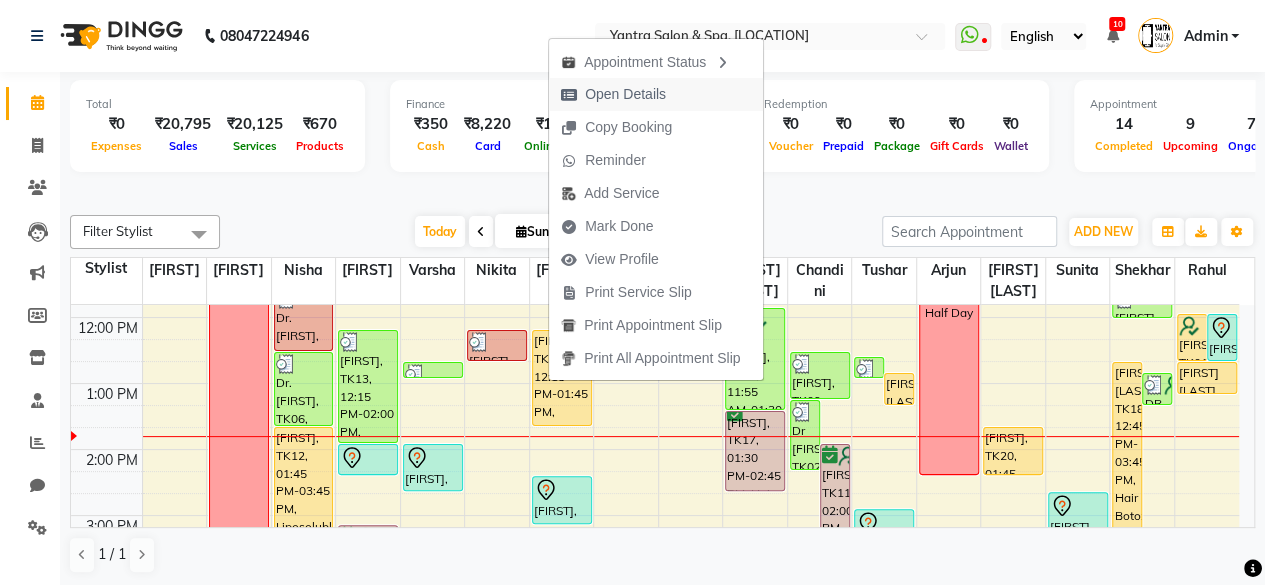 click on "Open Details" at bounding box center [625, 94] 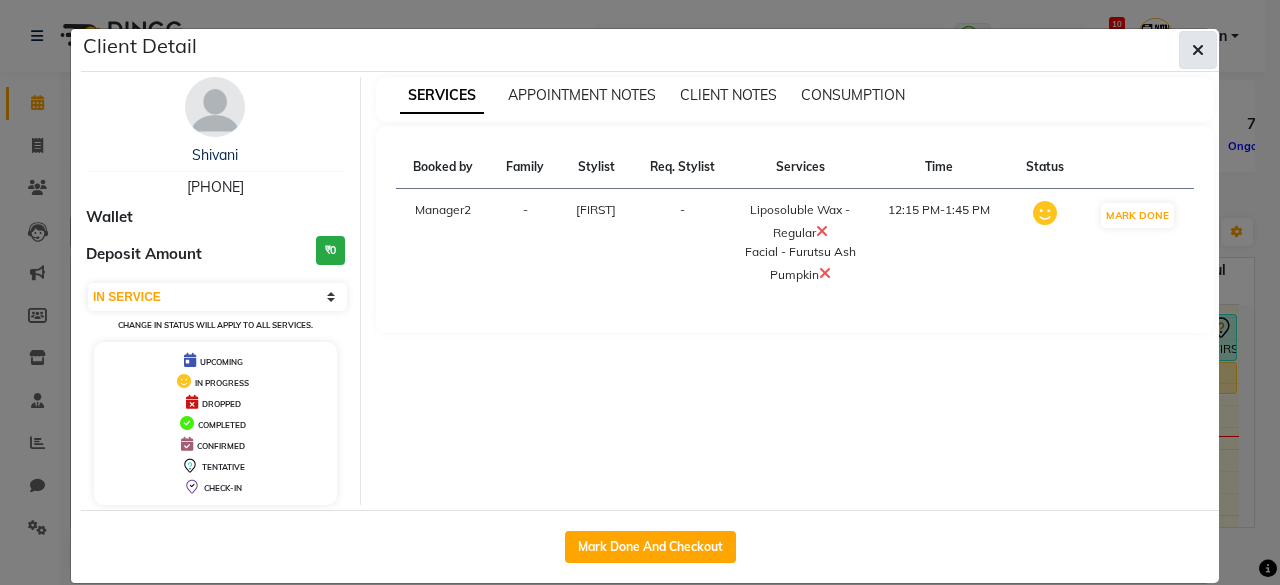 click 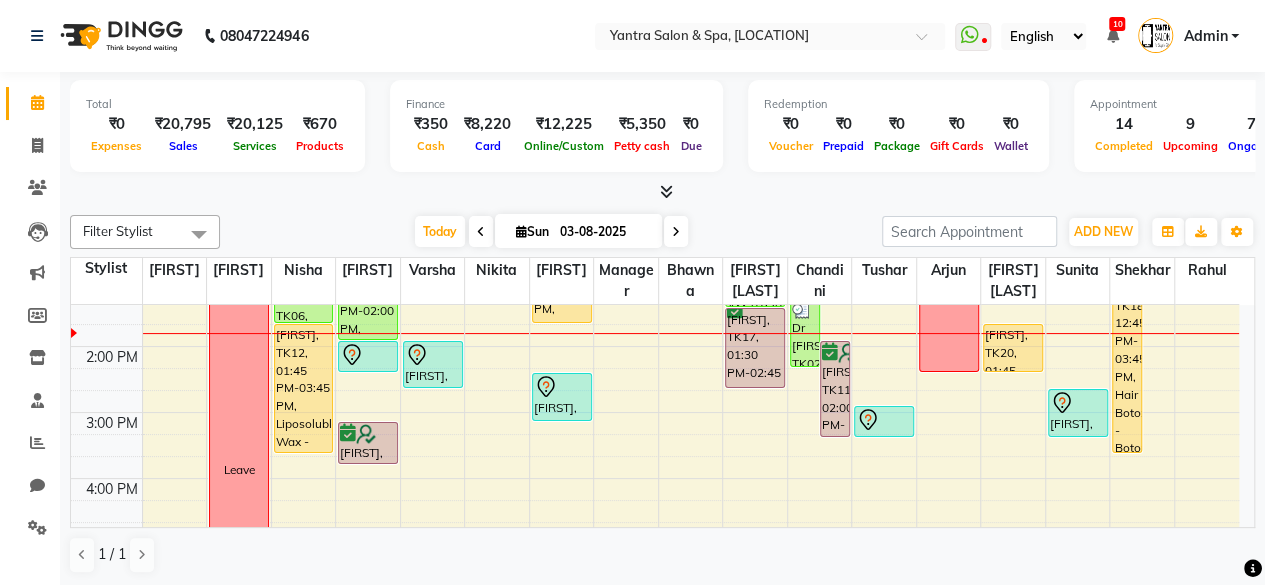 scroll, scrollTop: 351, scrollLeft: 0, axis: vertical 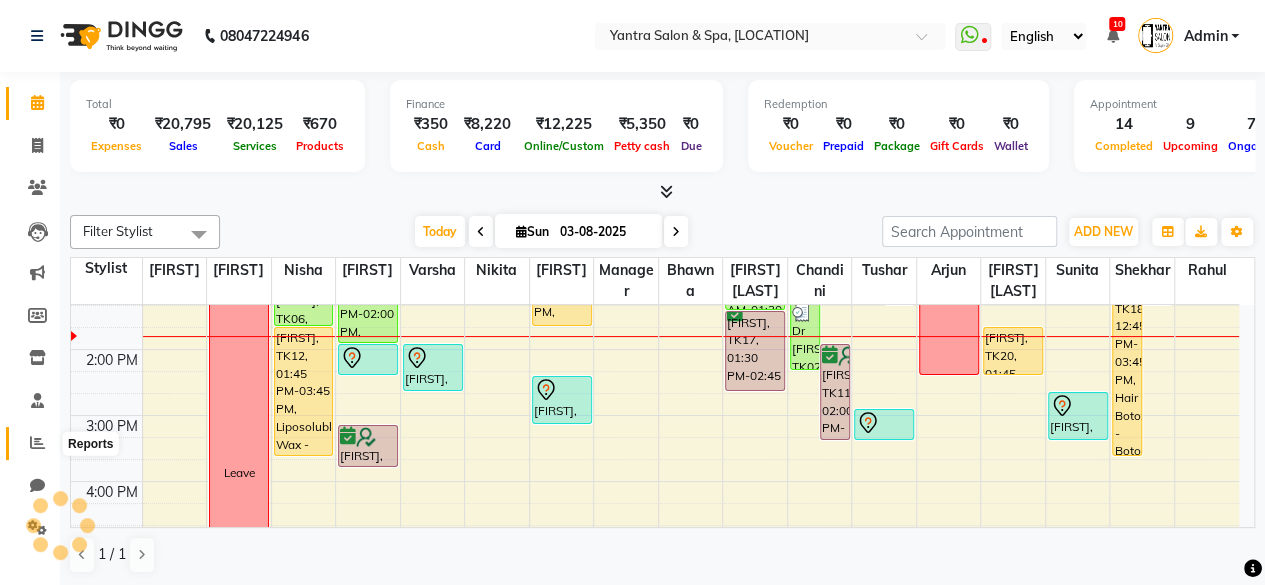 click 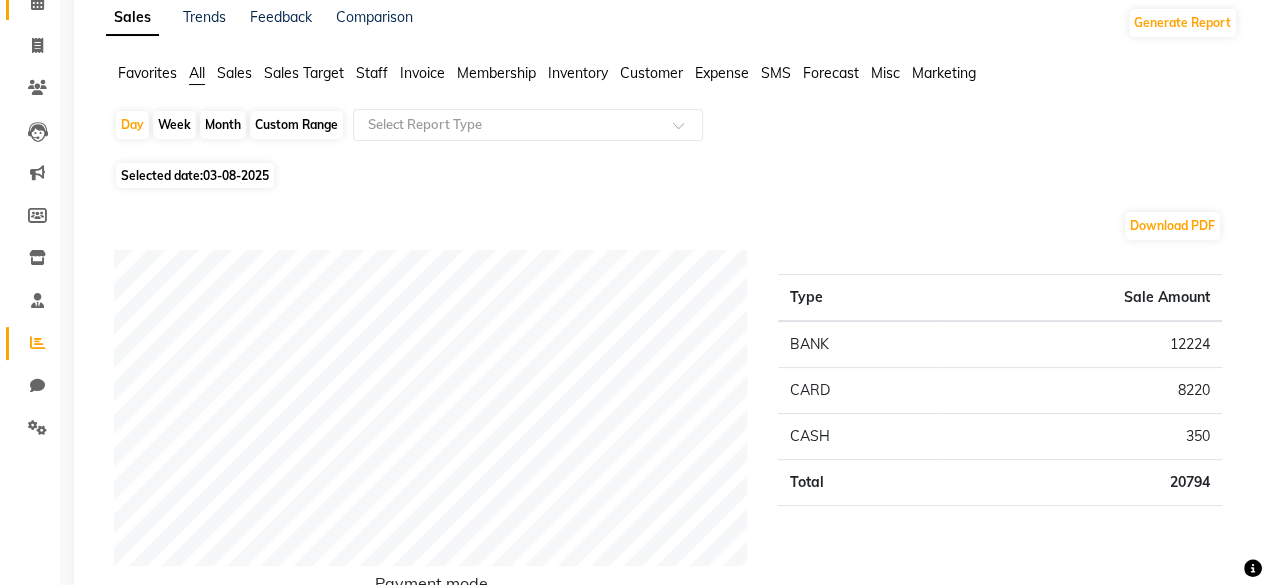 scroll, scrollTop: 0, scrollLeft: 0, axis: both 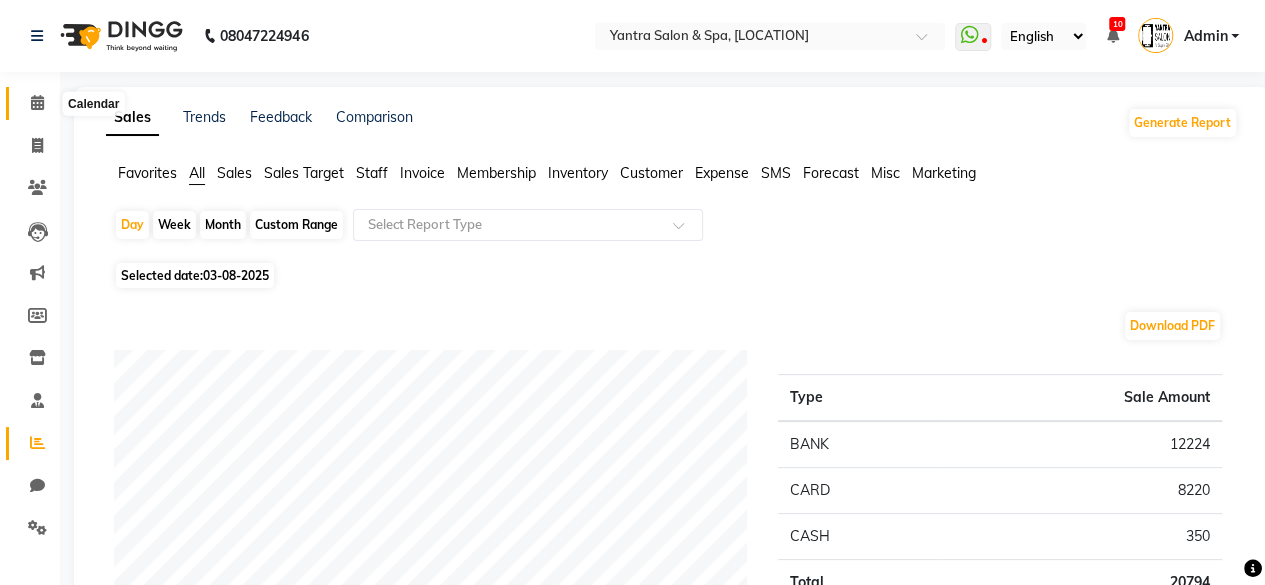 click 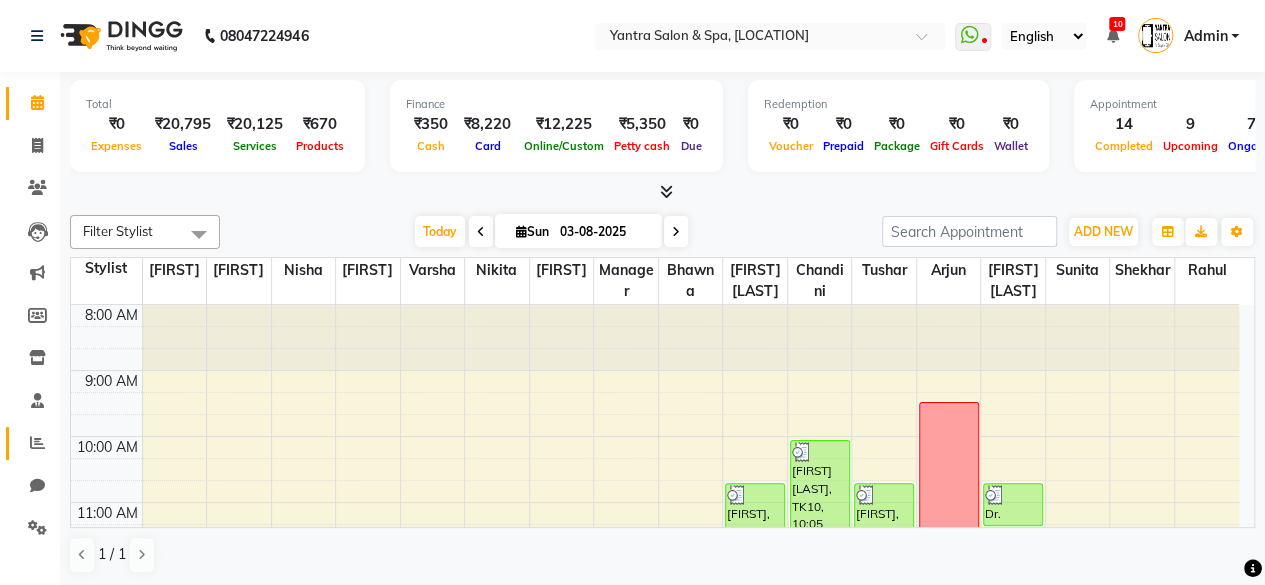 click on "Reports" 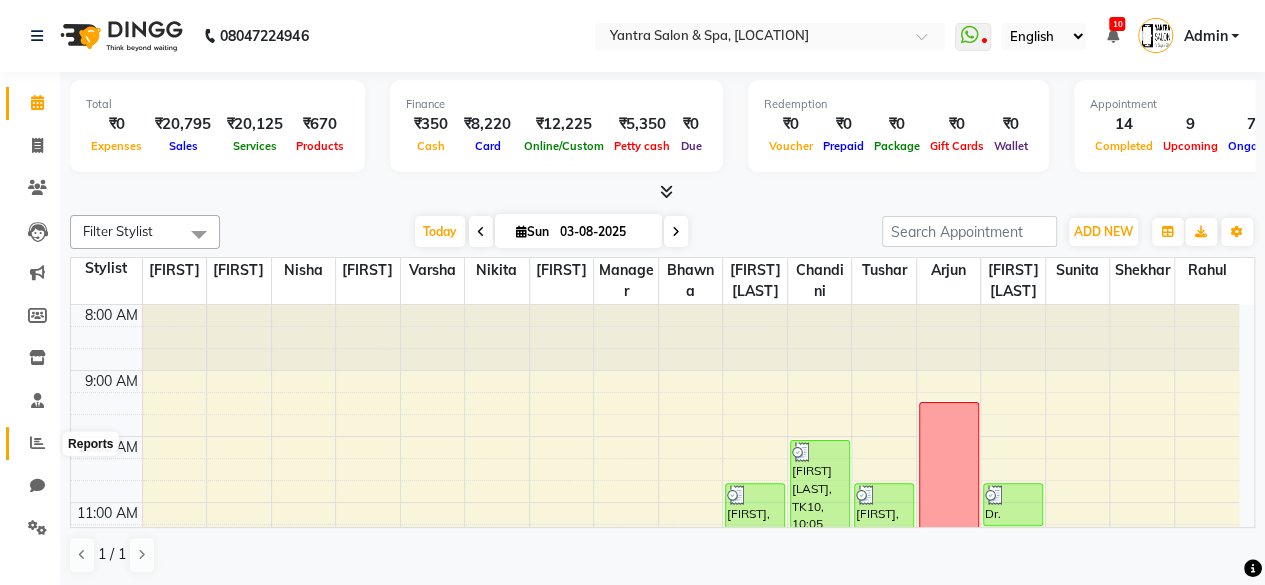 click 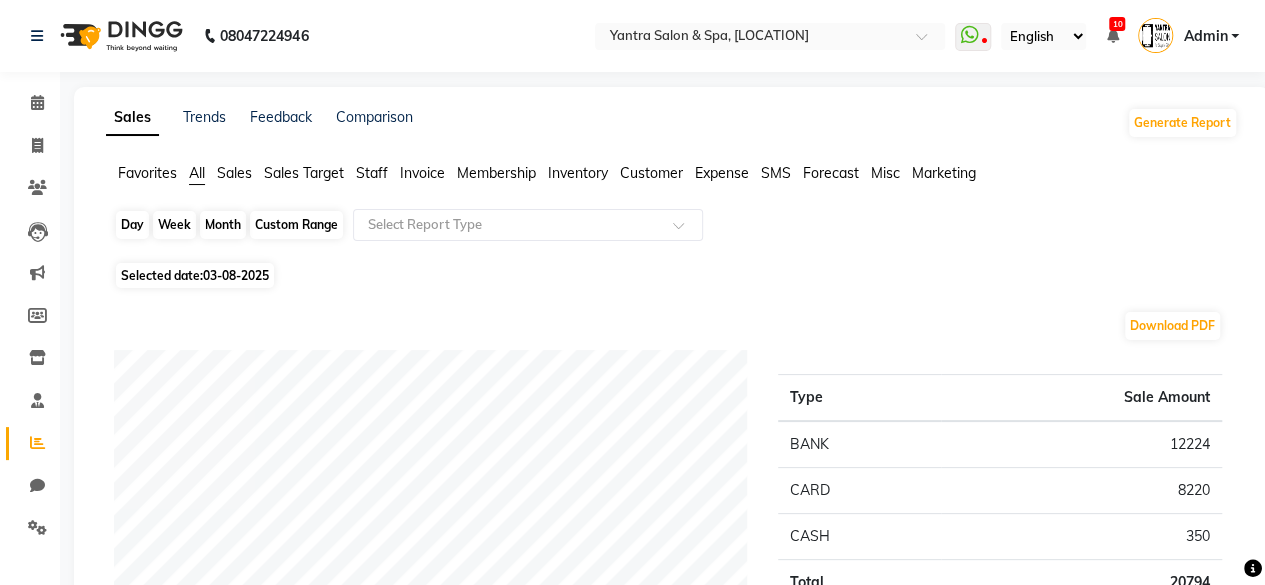 click on "Day" 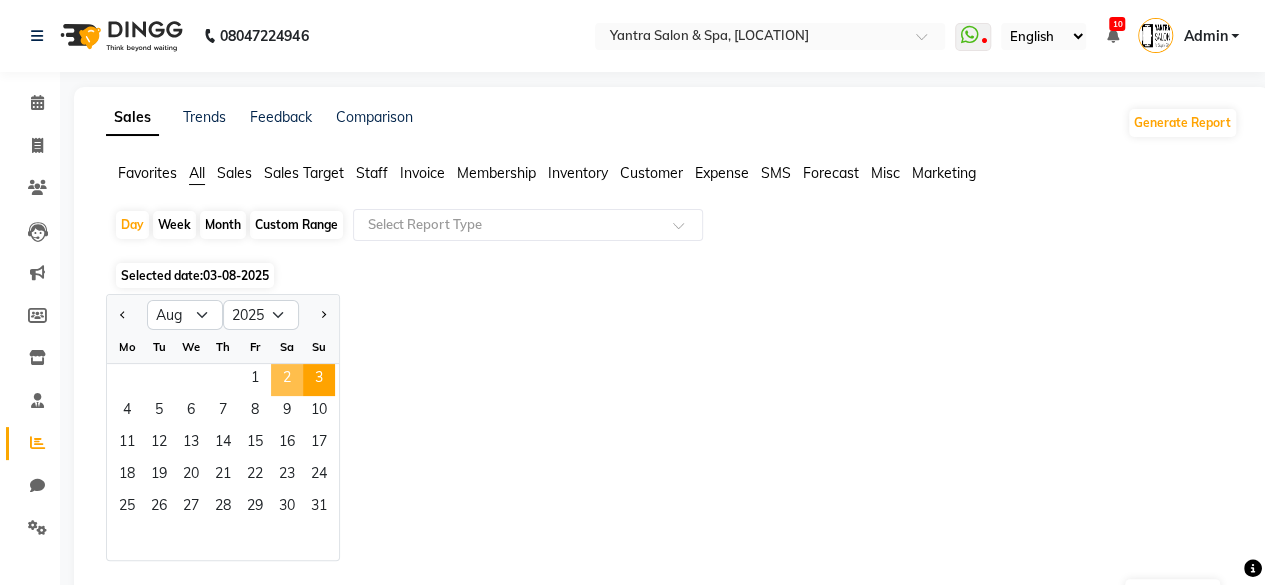 click on "2" 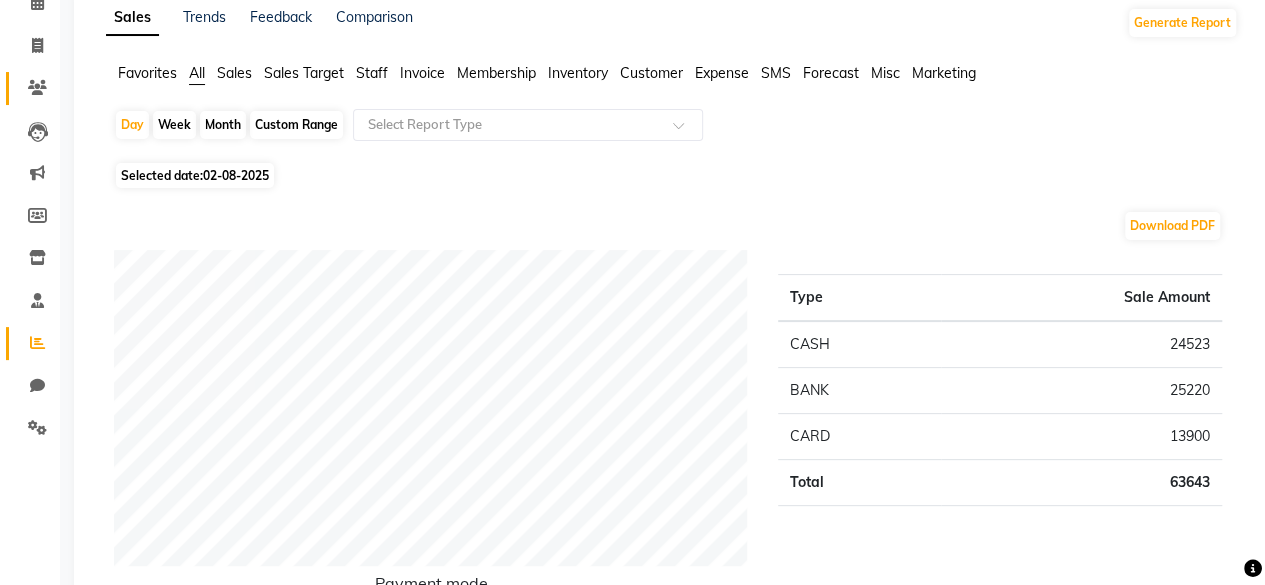 scroll, scrollTop: 0, scrollLeft: 0, axis: both 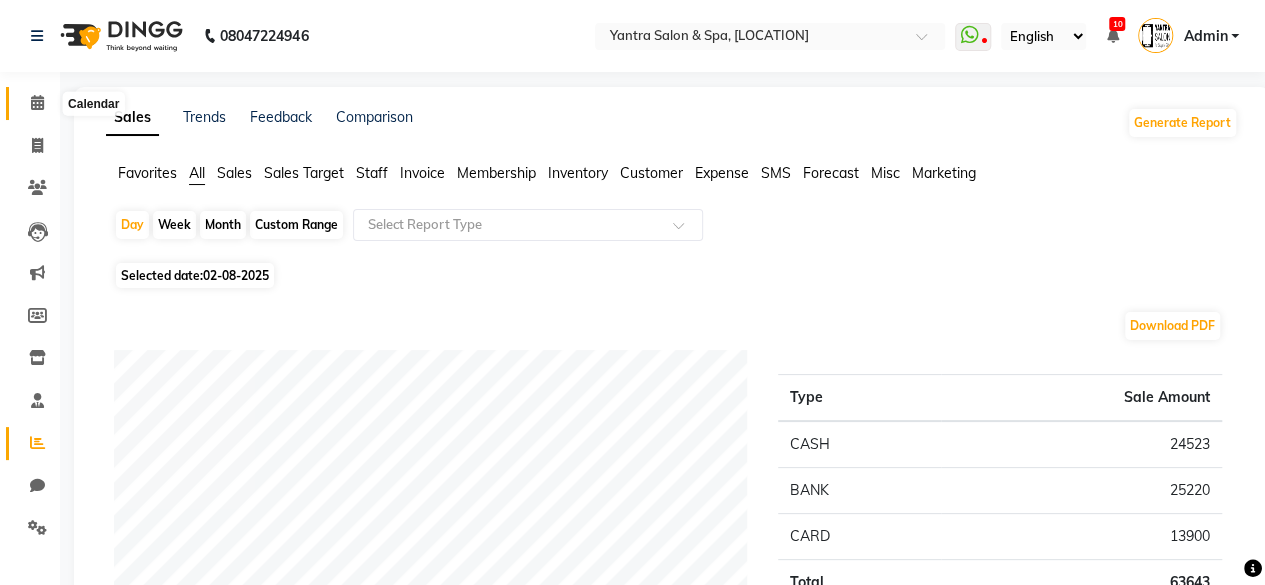 click 